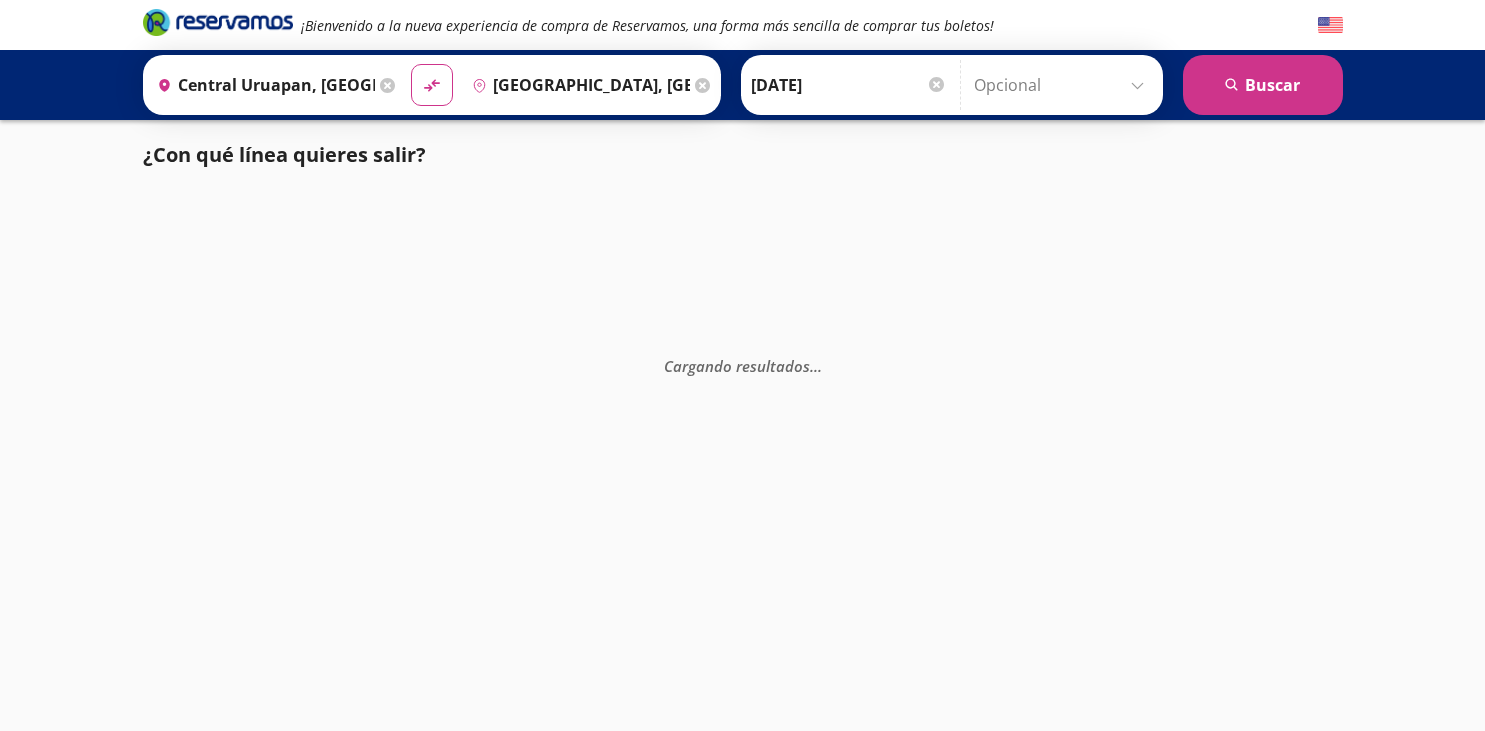scroll, scrollTop: 0, scrollLeft: 0, axis: both 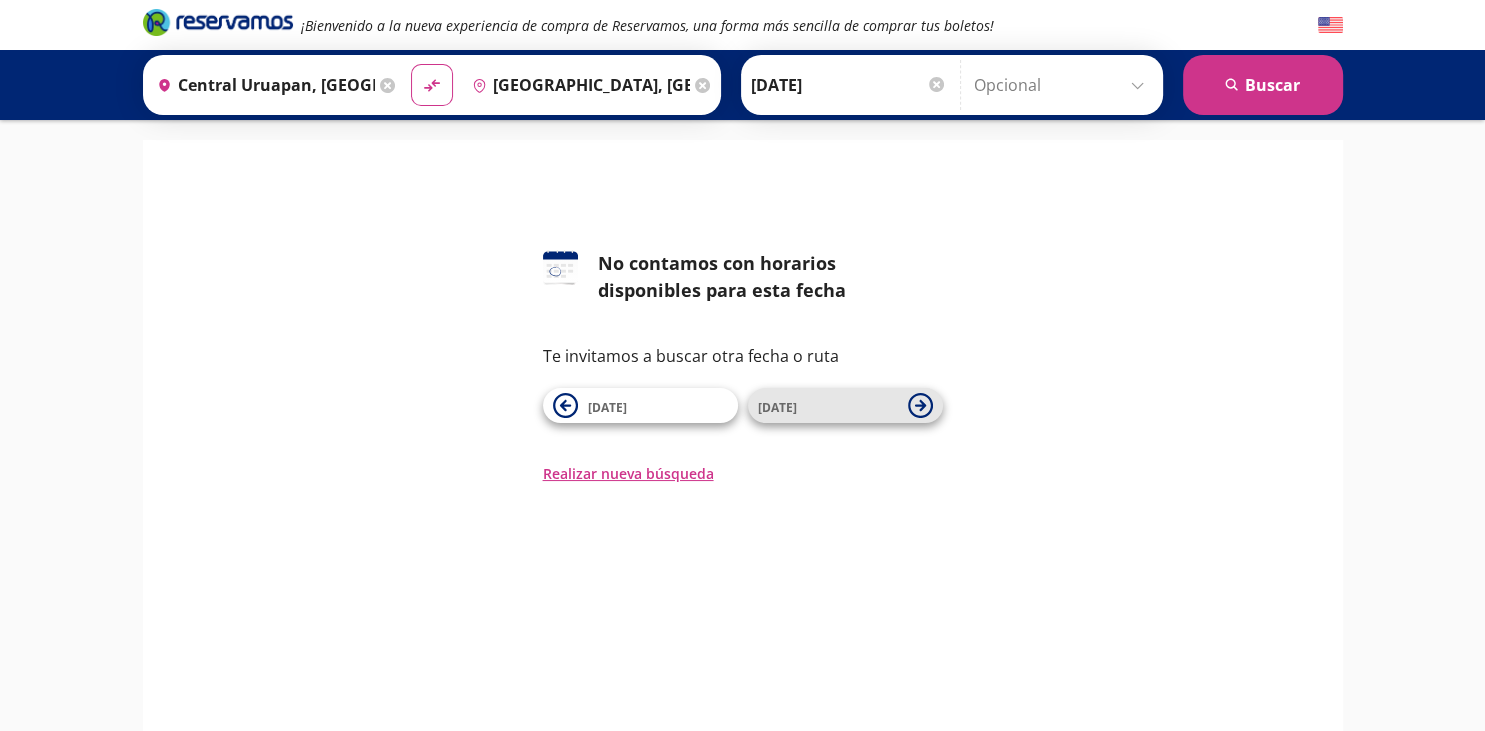click on "[DATE]" at bounding box center [828, 406] 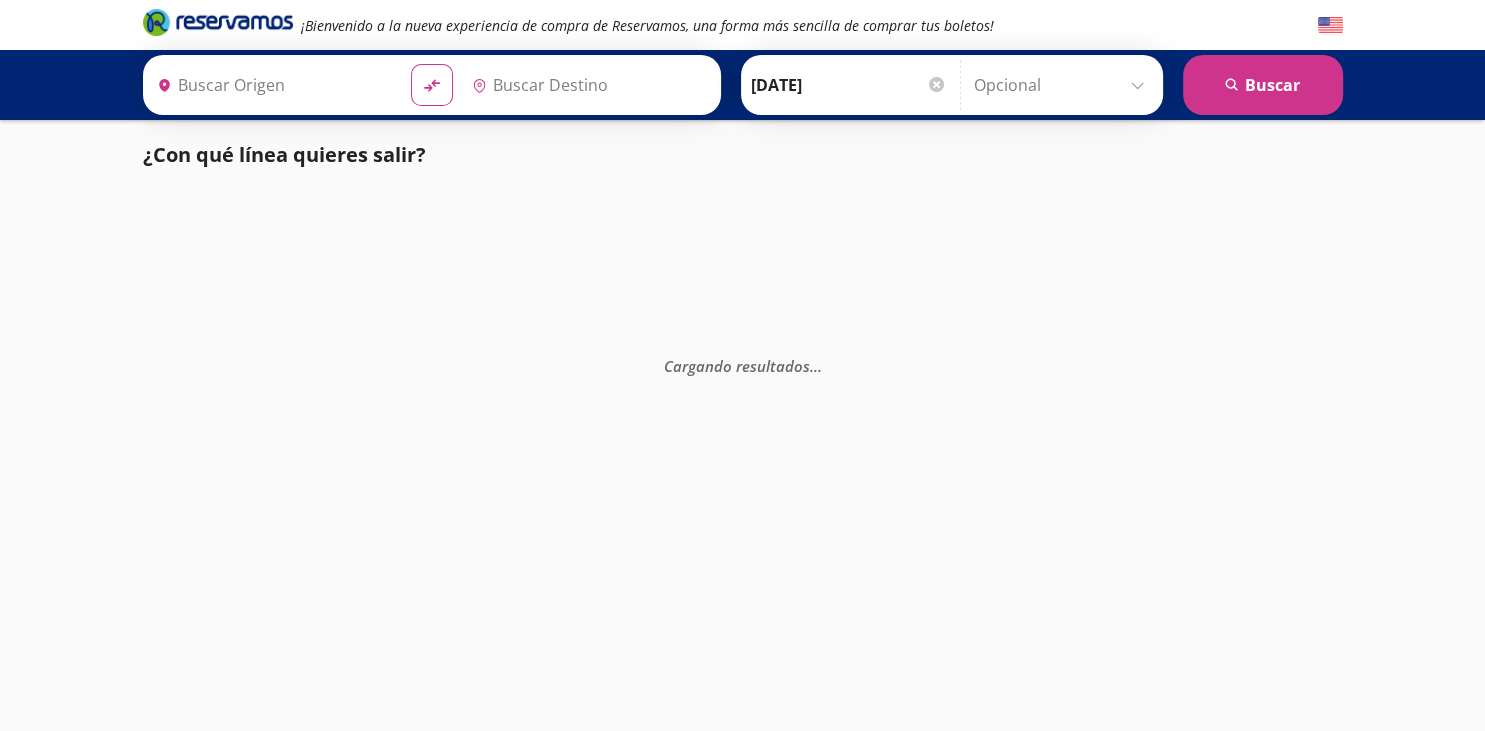 type on "[GEOGRAPHIC_DATA], [GEOGRAPHIC_DATA][PERSON_NAME]" 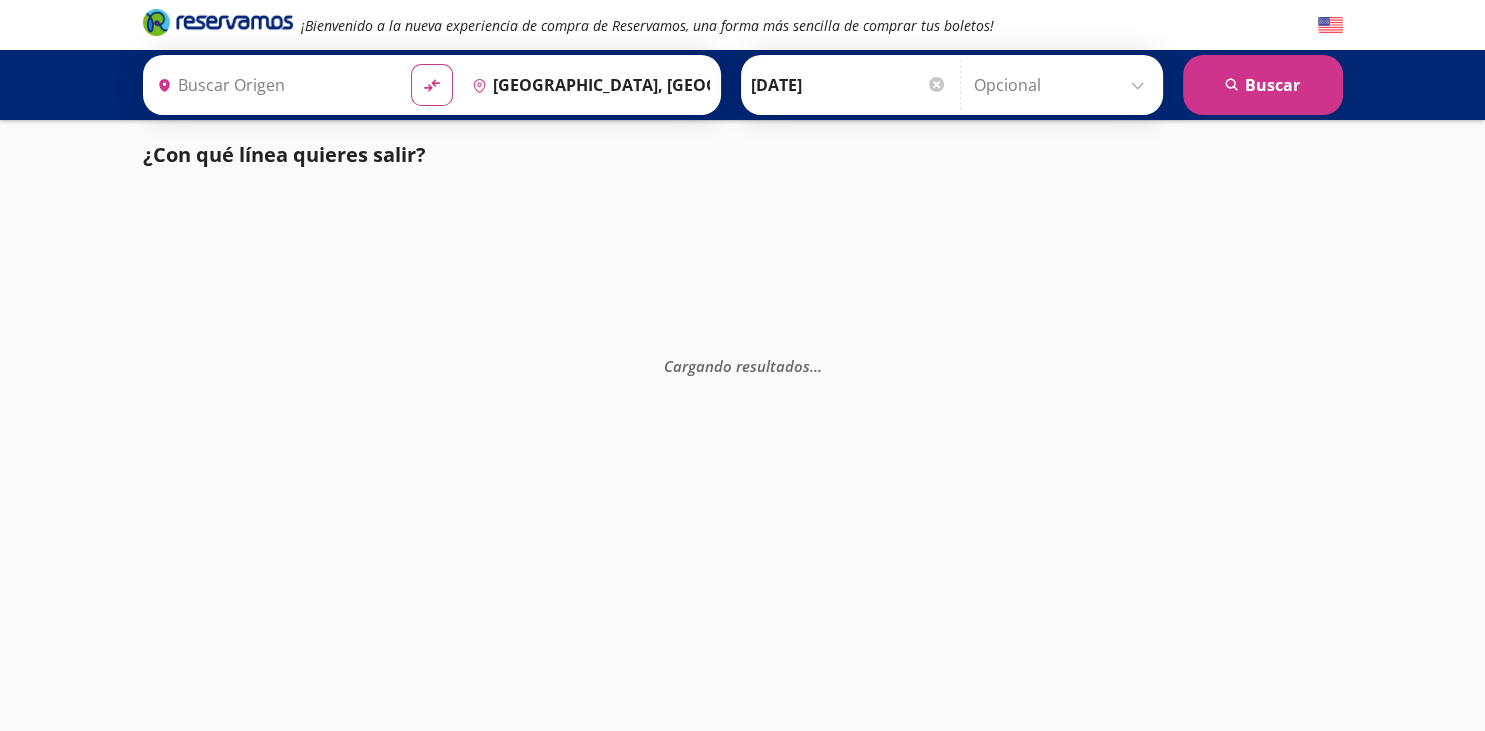 type on "Central Uruapan, [GEOGRAPHIC_DATA]" 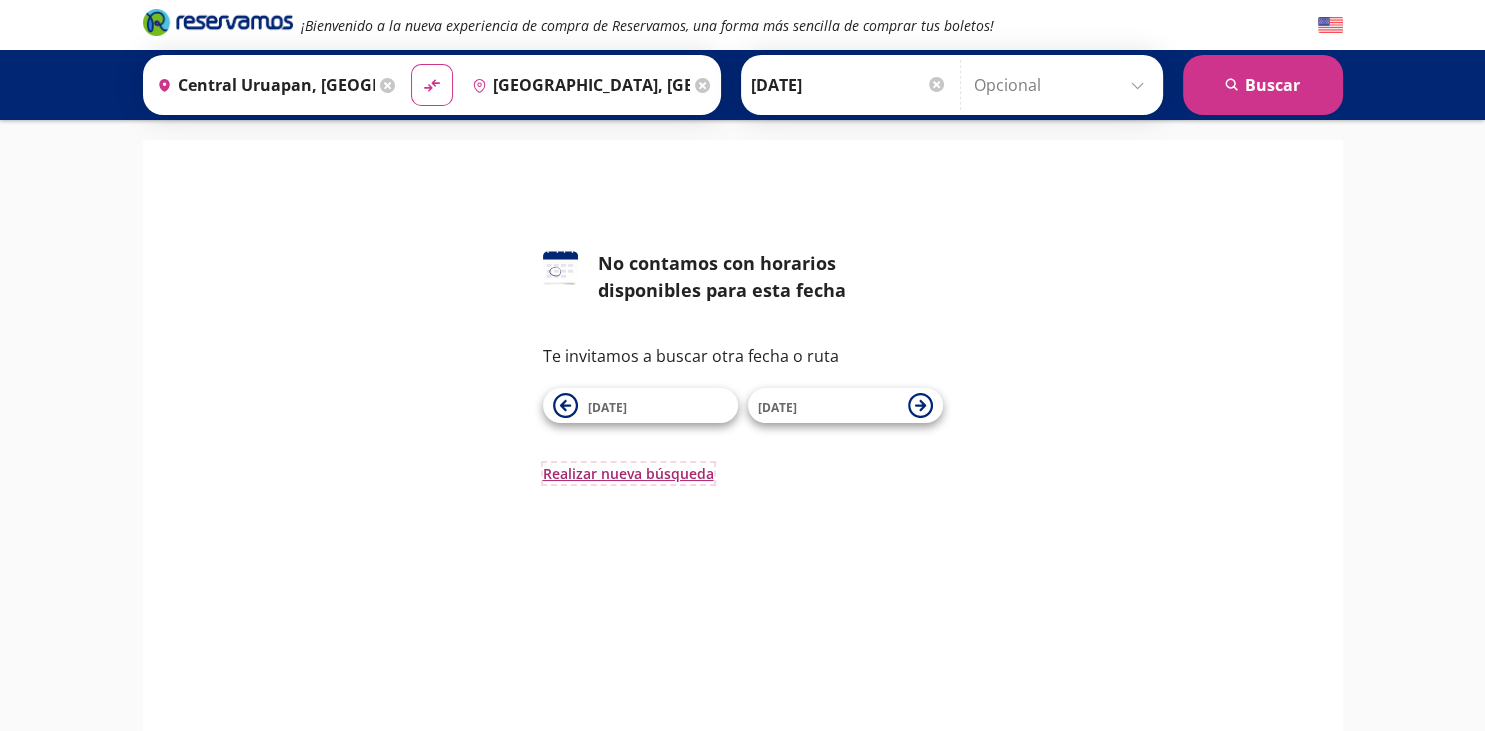 click on "Realizar nueva búsqueda" at bounding box center (628, 473) 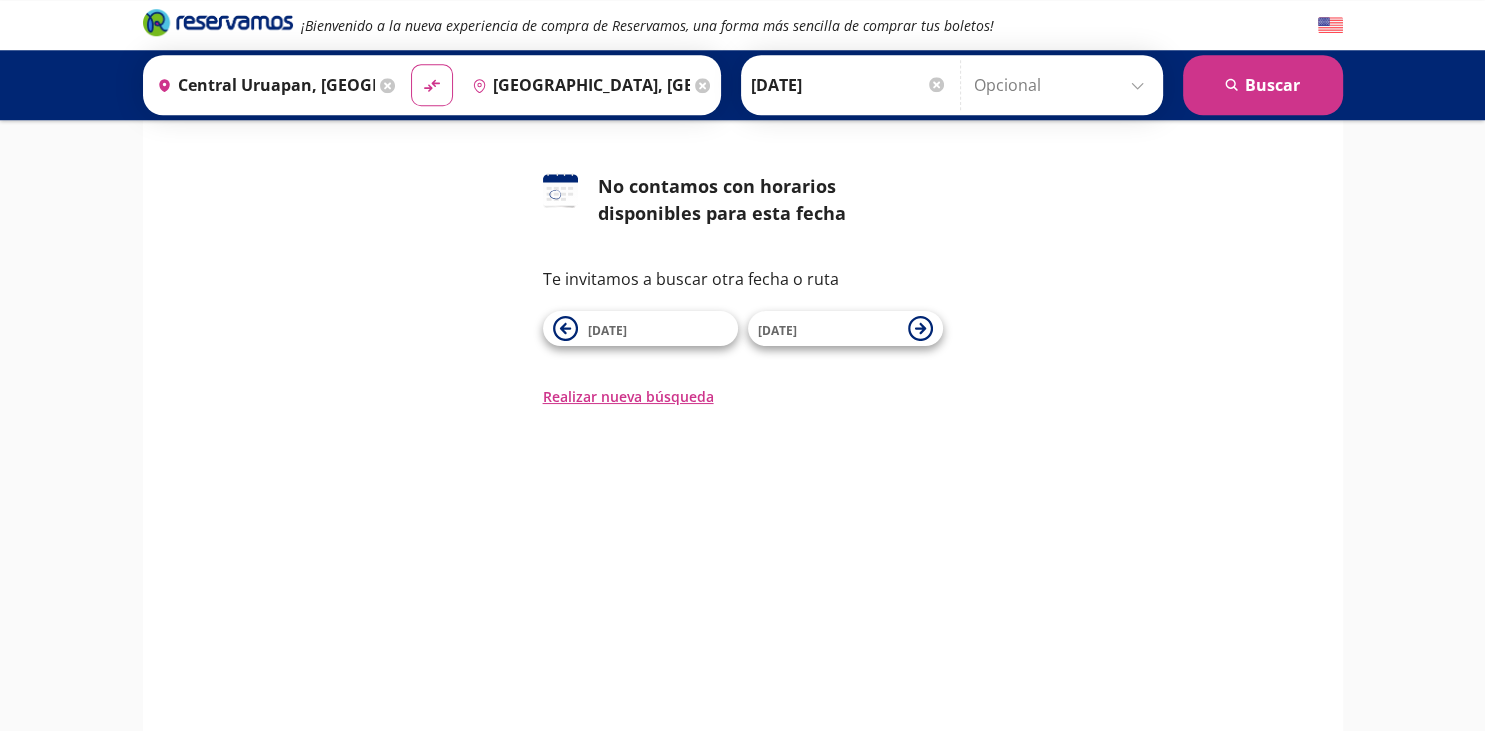 scroll, scrollTop: 0, scrollLeft: 0, axis: both 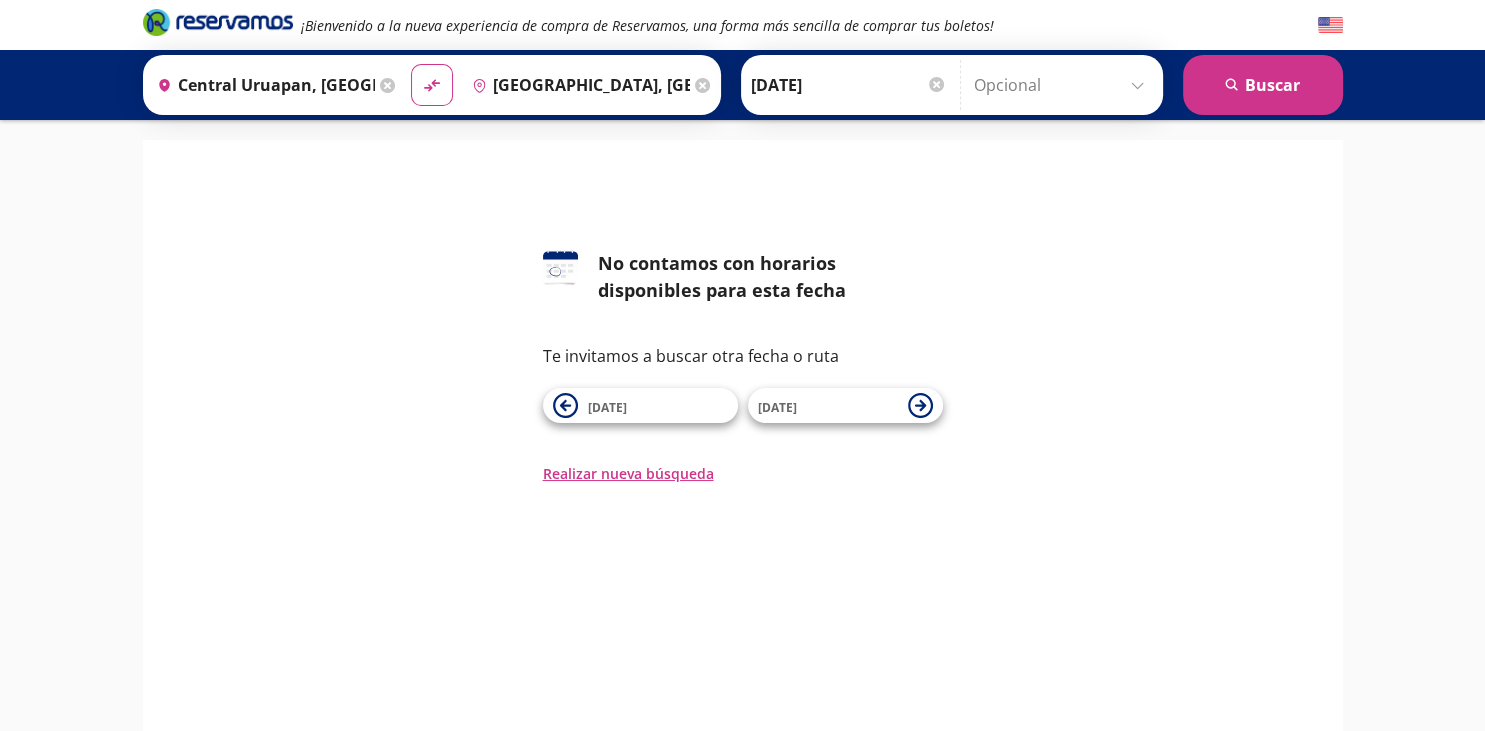 click on "[GEOGRAPHIC_DATA], [GEOGRAPHIC_DATA]" at bounding box center (577, 85) 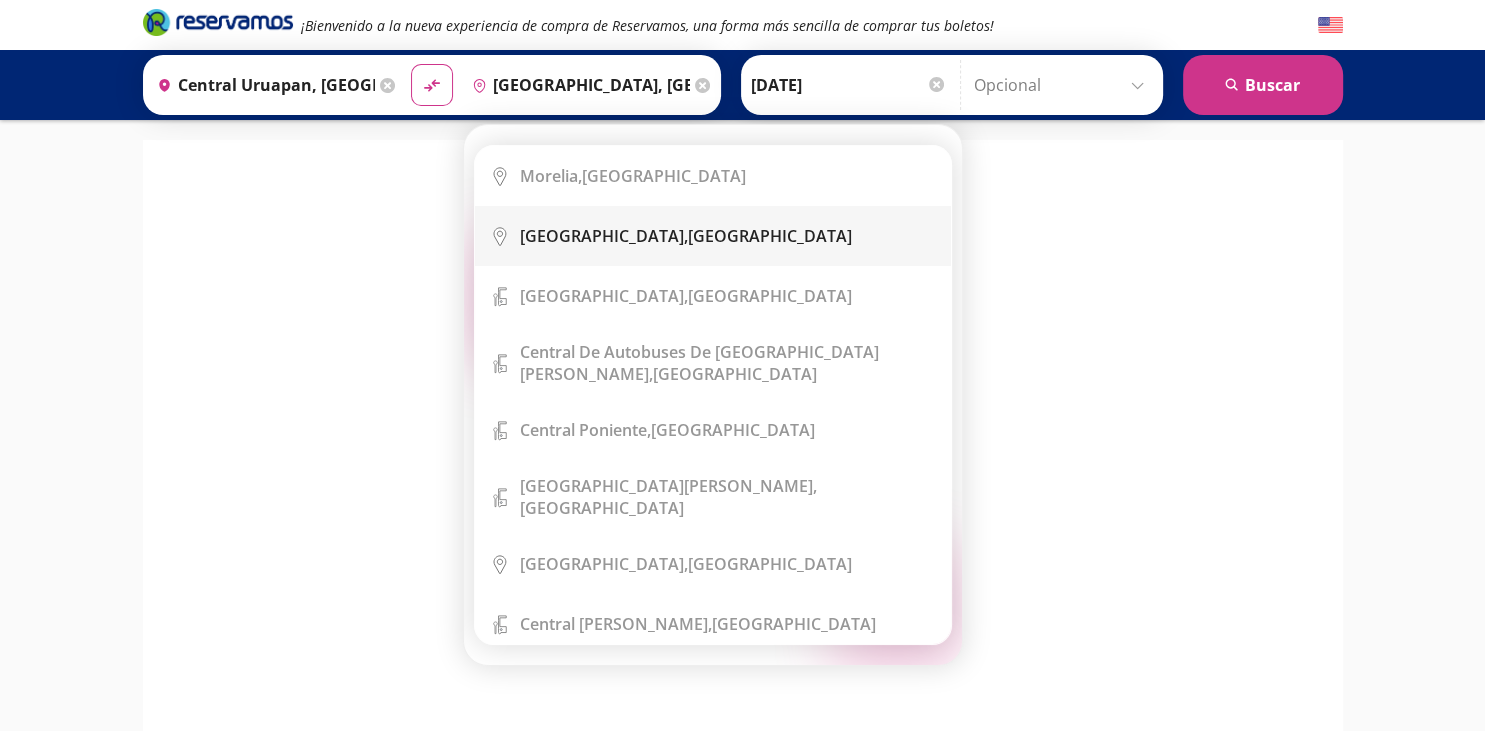 click on "Guadalajara,  Jalisco" at bounding box center [686, 236] 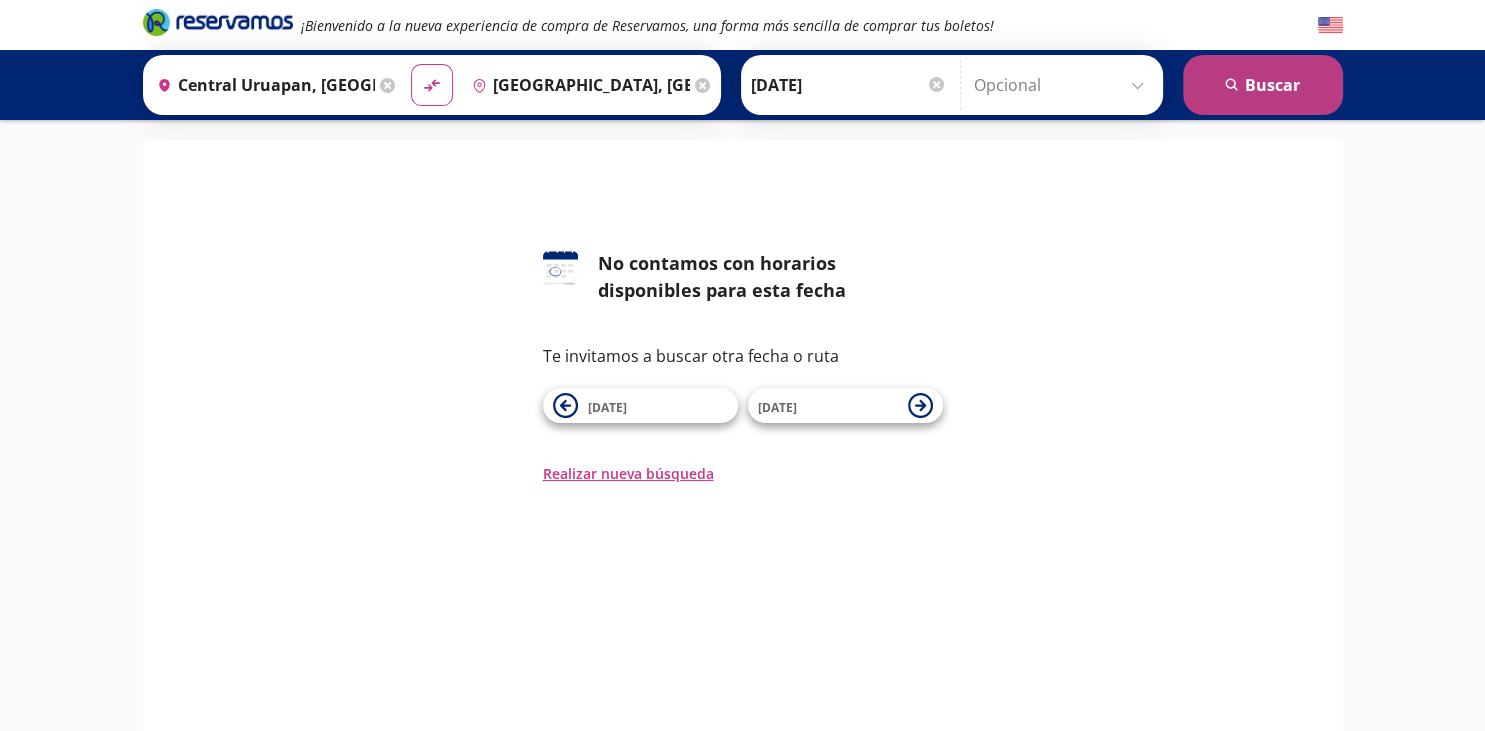 click on "search" 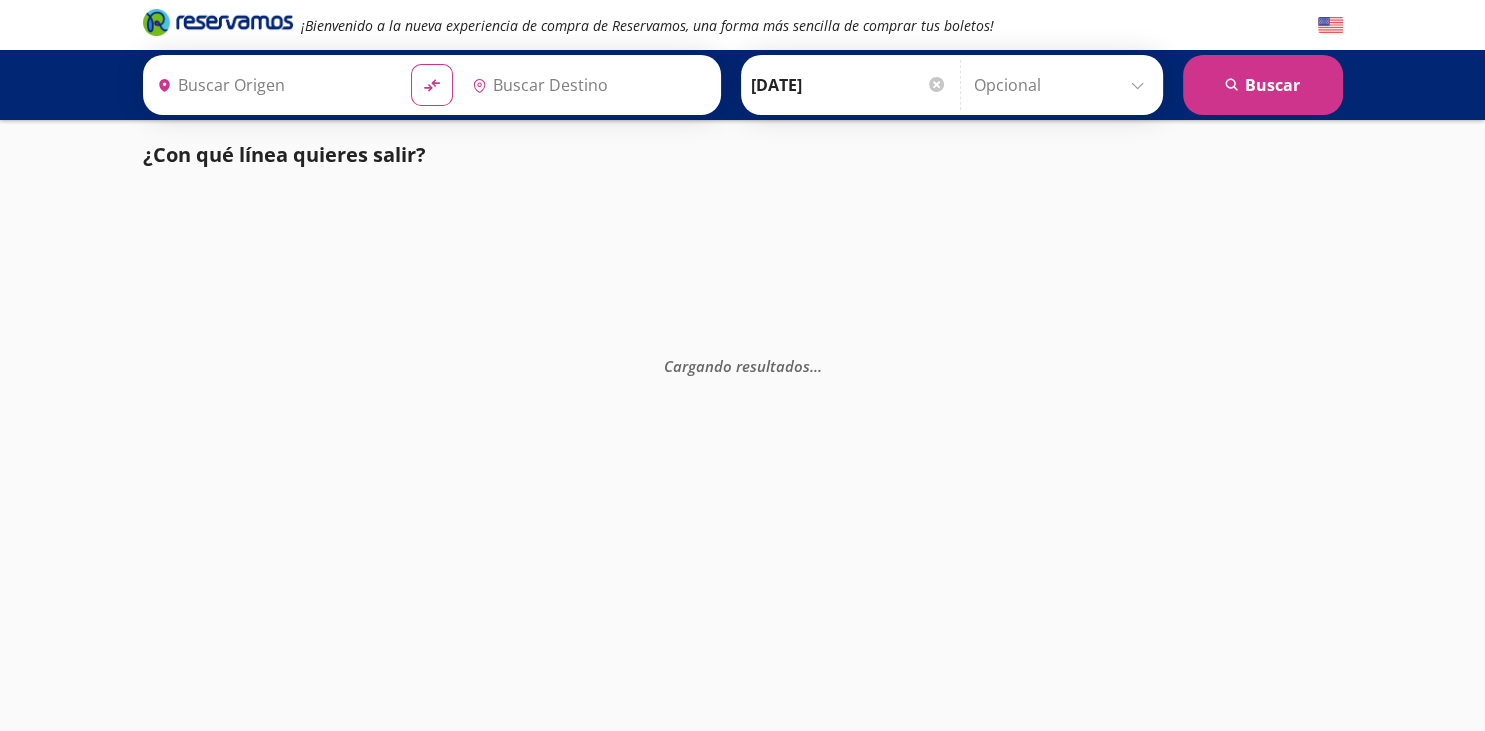 type on "Guadalajara, Jalisco" 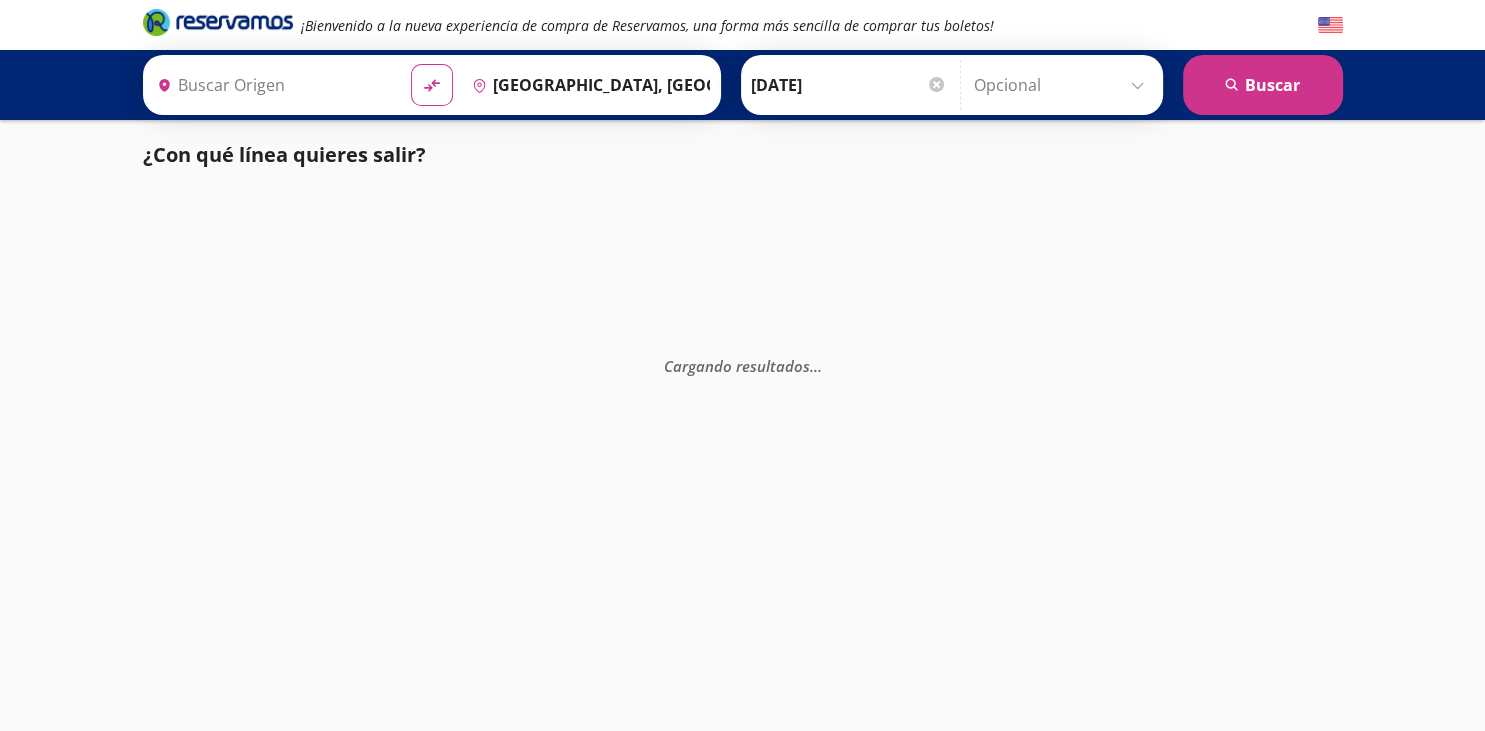 type on "Central Uruapan, [GEOGRAPHIC_DATA]" 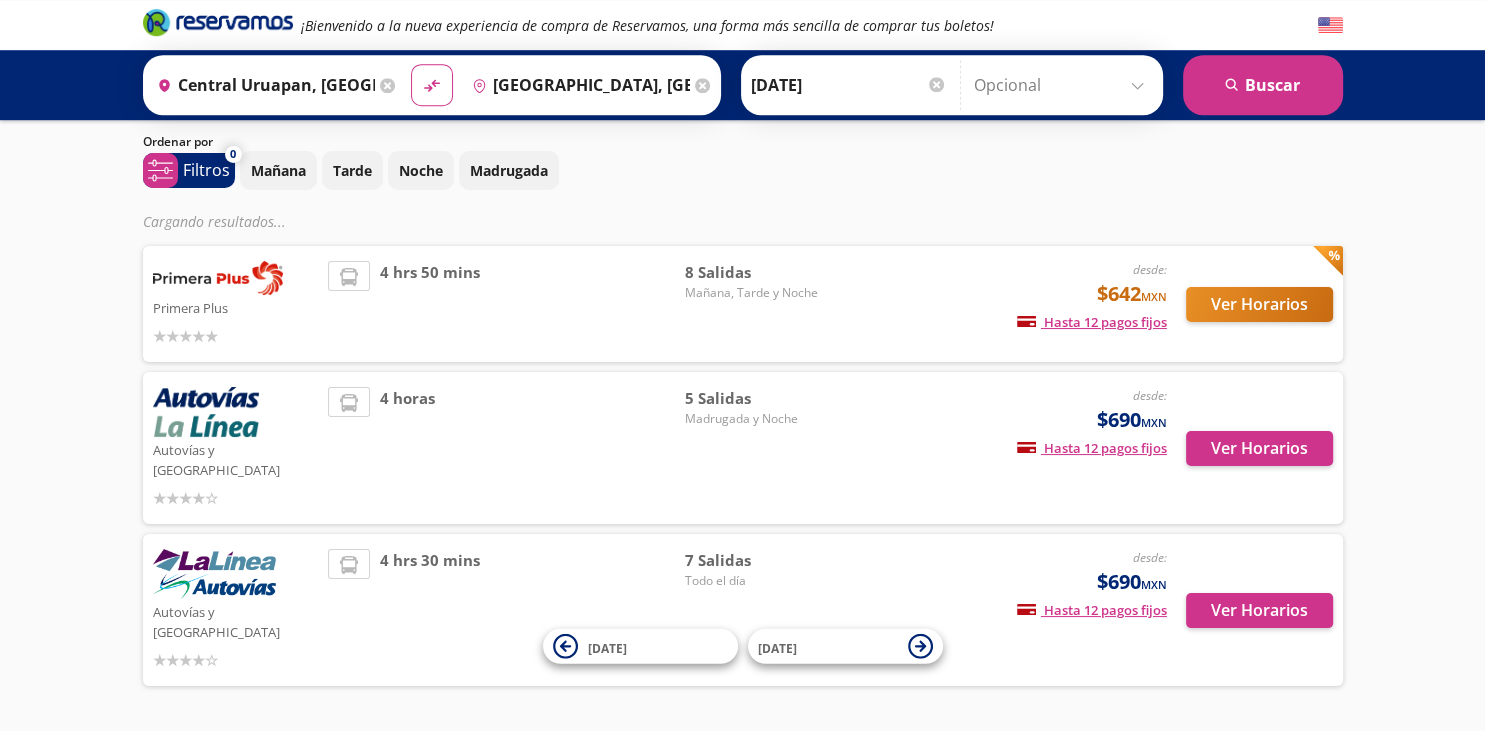scroll, scrollTop: 82, scrollLeft: 0, axis: vertical 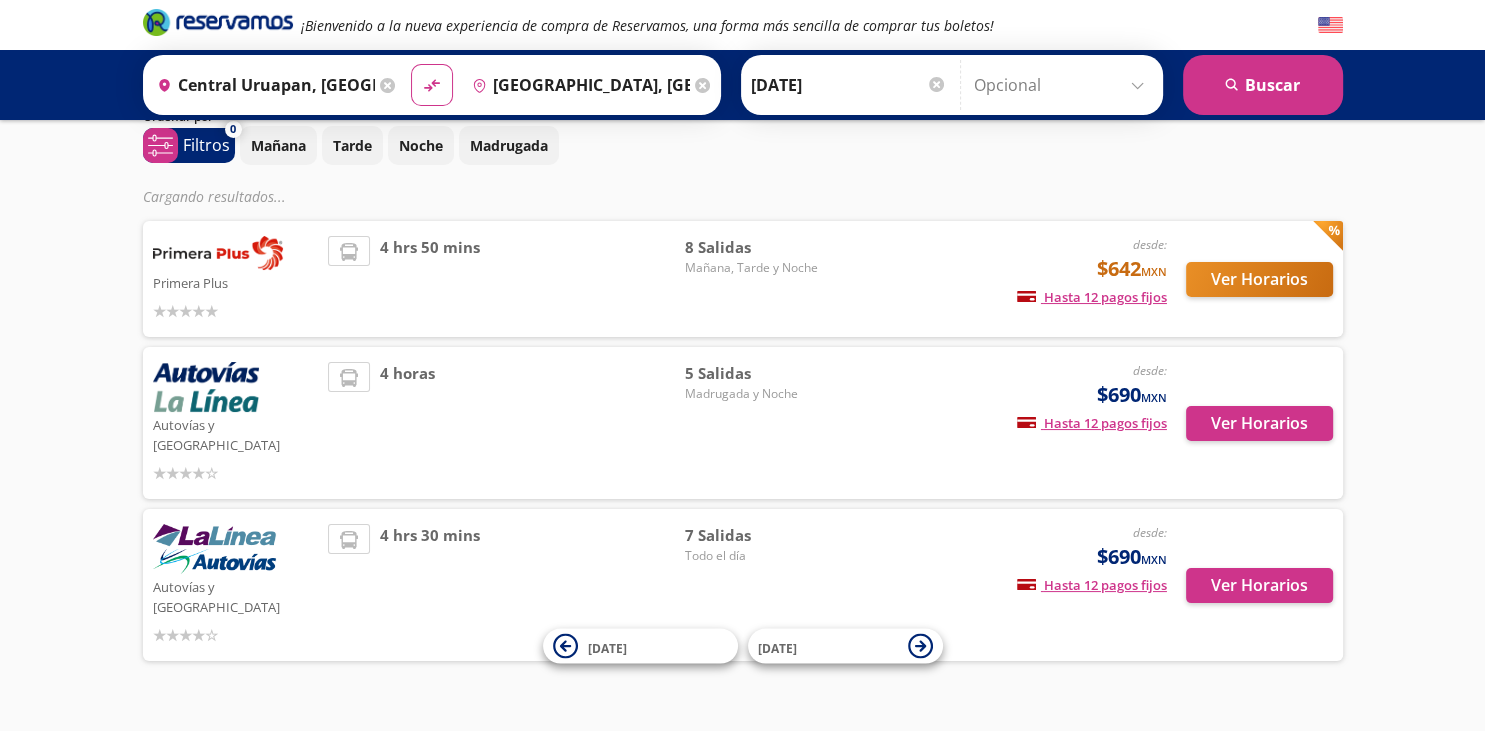 click on "Destino
pin-outline
Guadalajara, Jalisco" at bounding box center [589, 85] 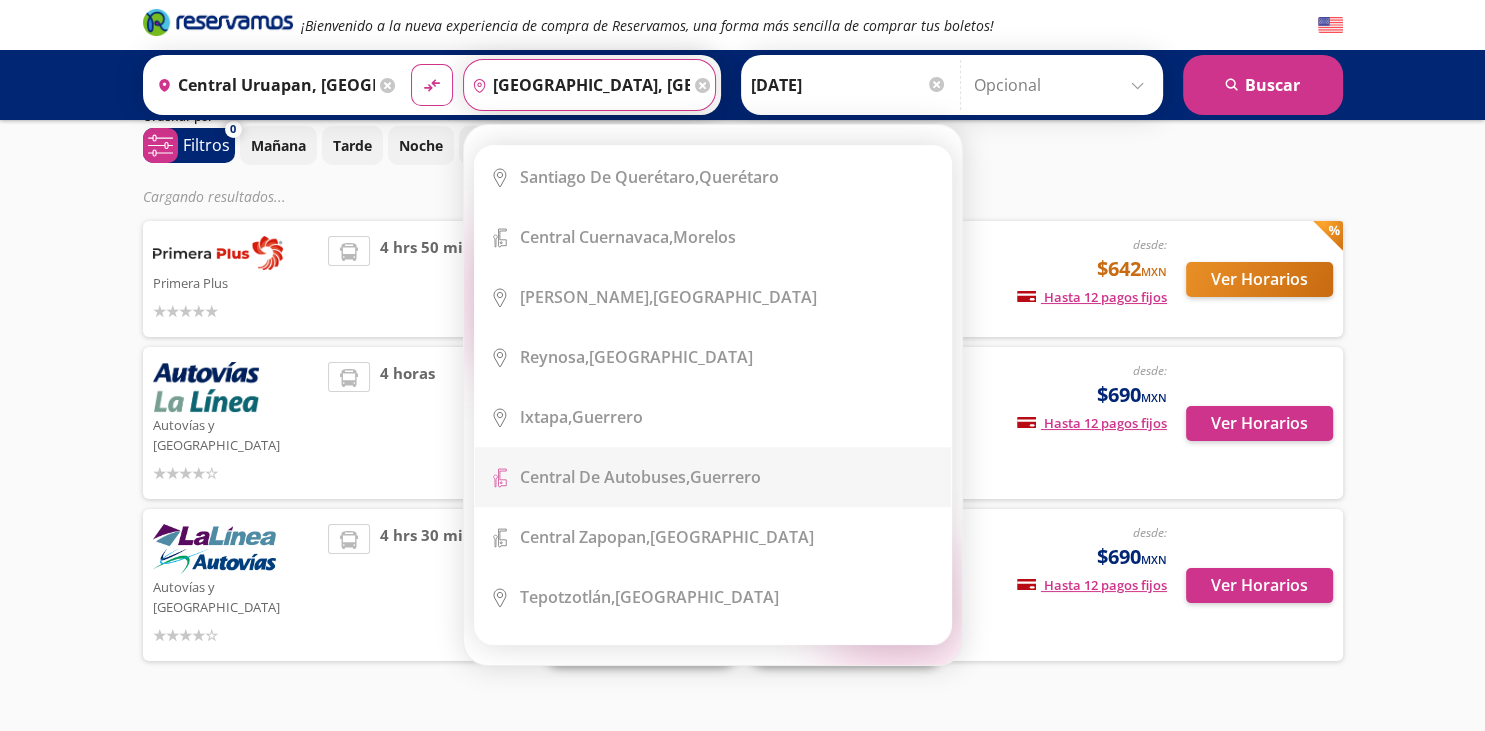 scroll, scrollTop: 1685, scrollLeft: 0, axis: vertical 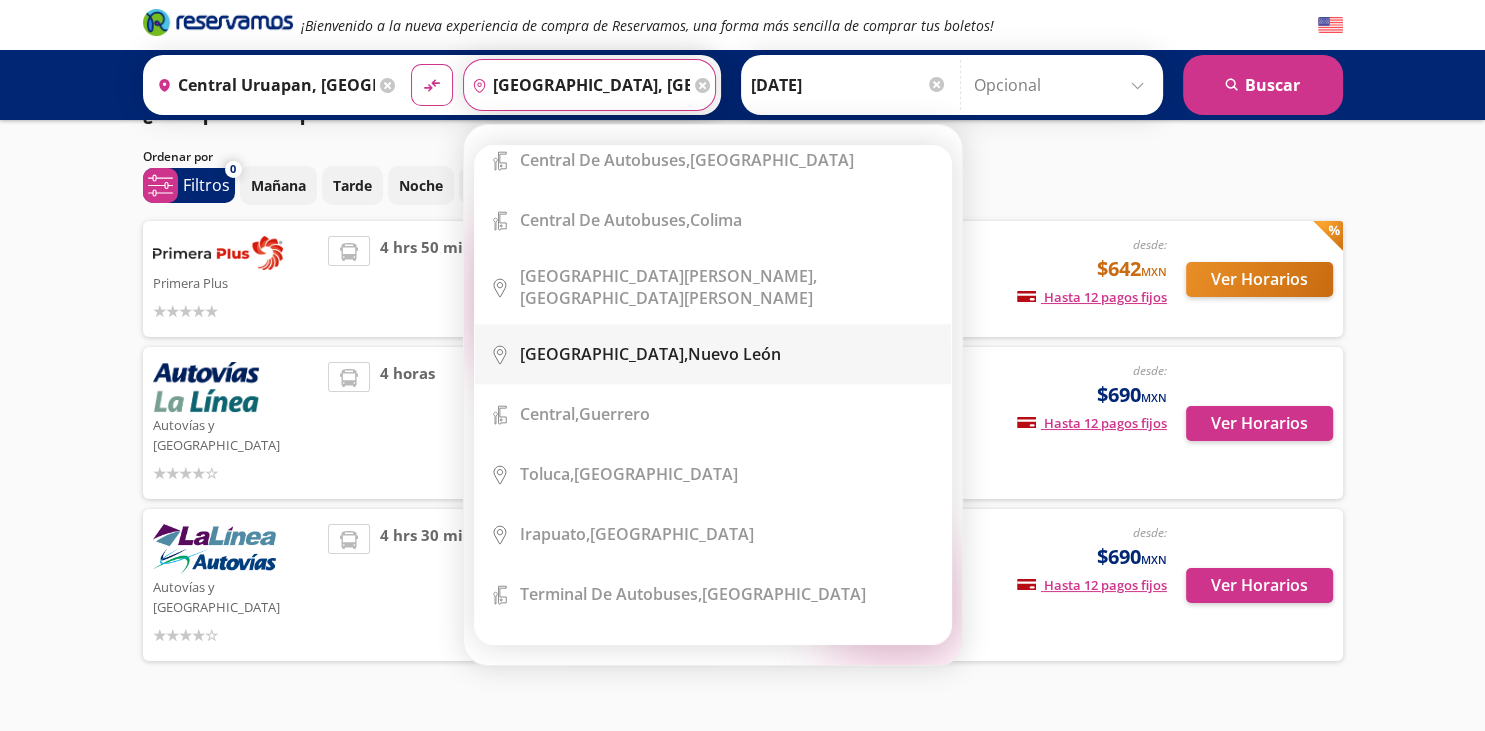 click on "City Icon
Monterrey,  Nuevo León" at bounding box center [713, 354] 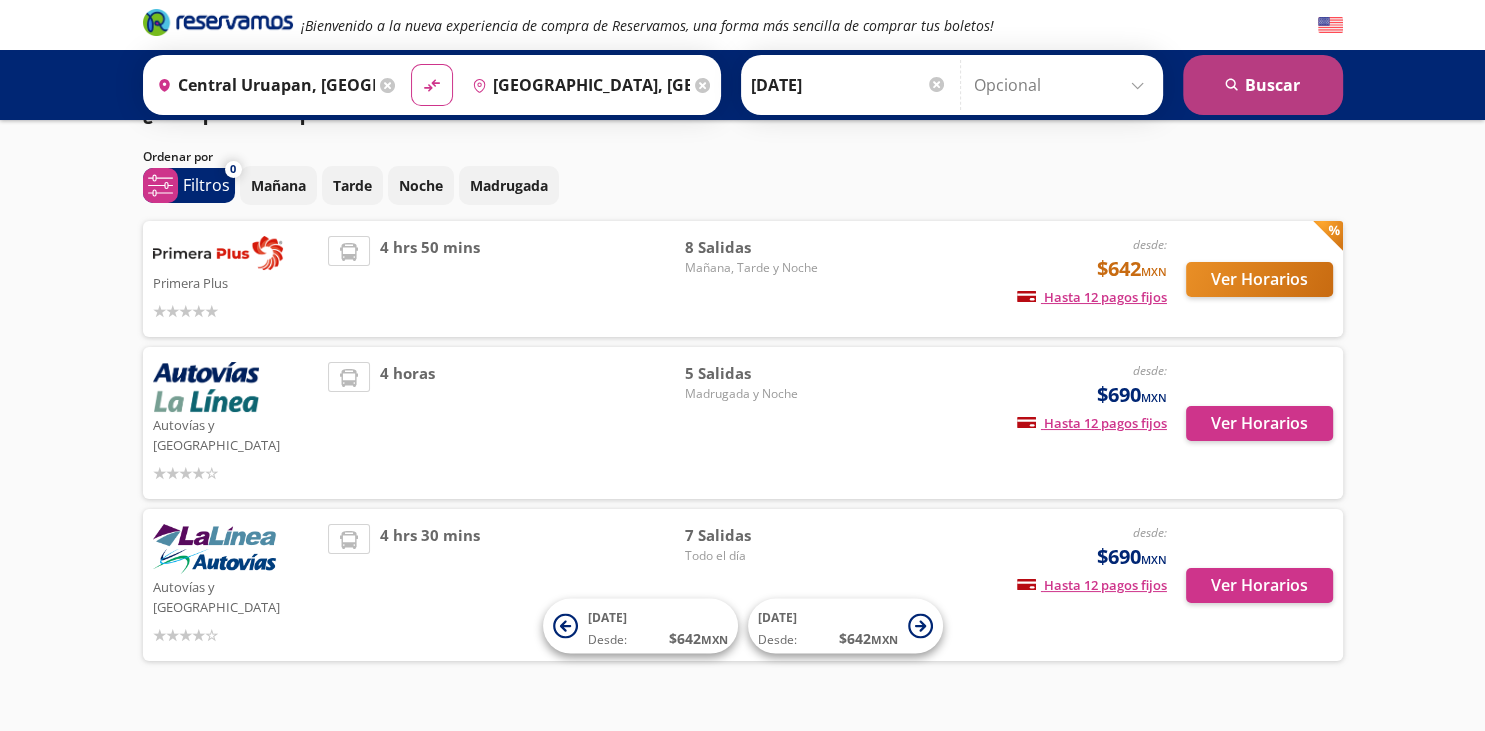 click on "search
Buscar" at bounding box center (1263, 85) 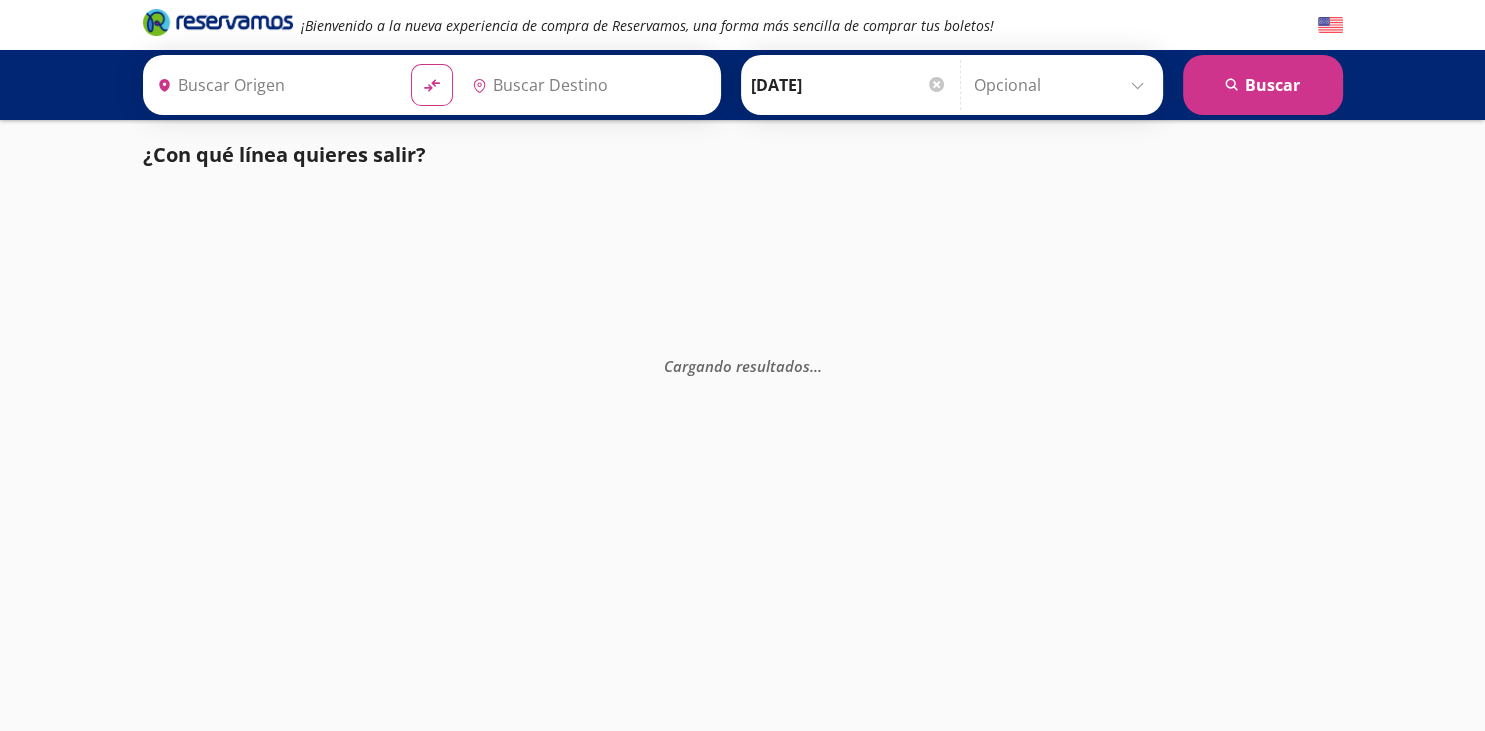 type on "[GEOGRAPHIC_DATA], [GEOGRAPHIC_DATA][PERSON_NAME]" 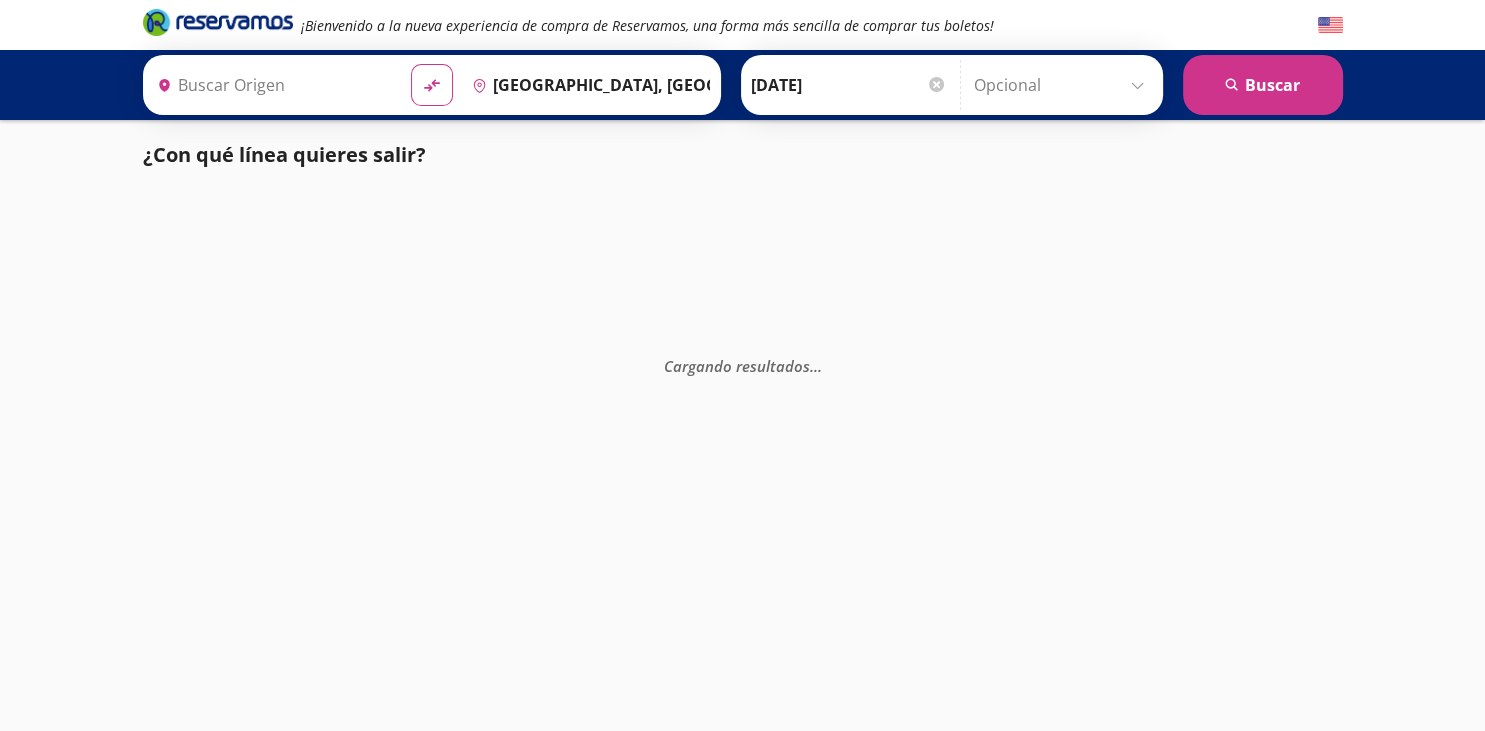 type on "Central Uruapan, [GEOGRAPHIC_DATA]" 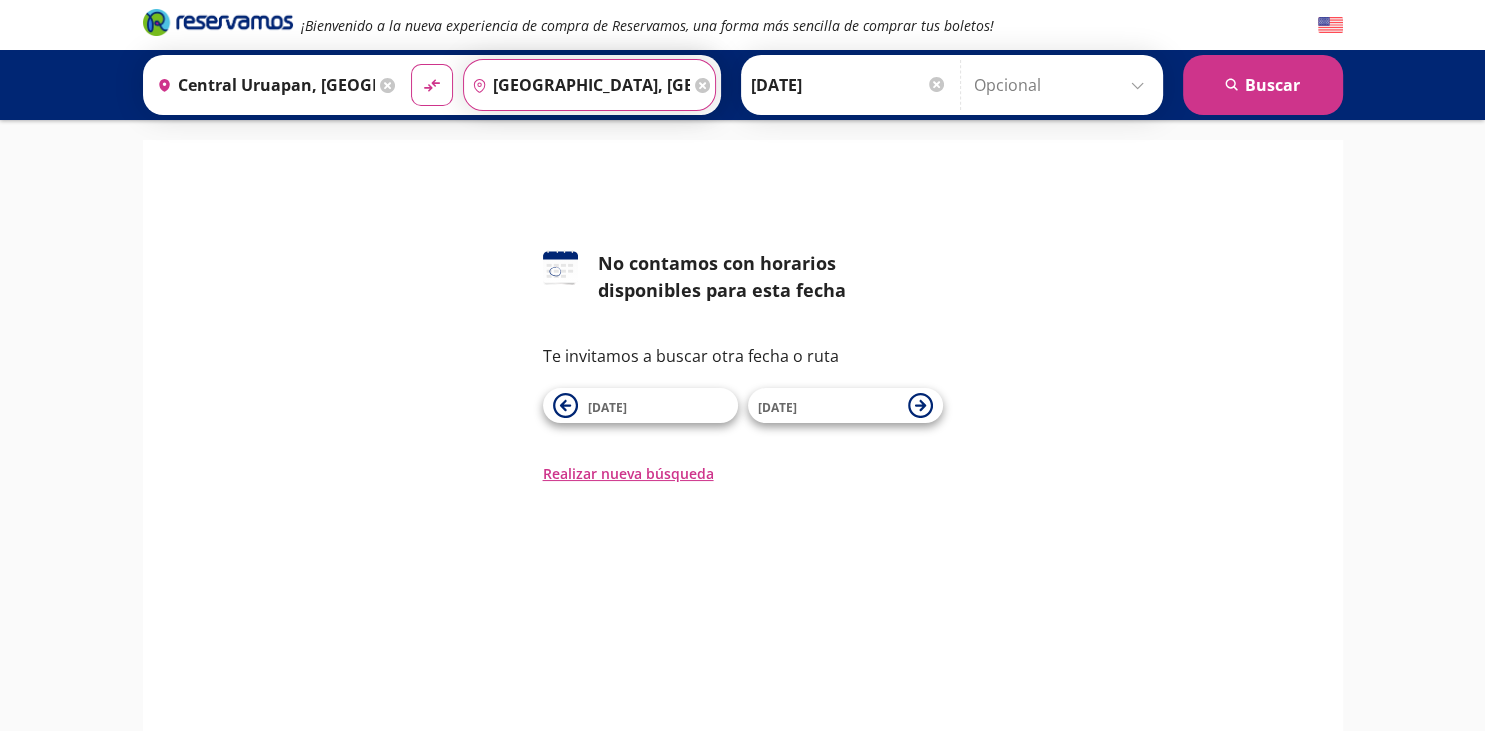click on "[GEOGRAPHIC_DATA], [GEOGRAPHIC_DATA][PERSON_NAME]" at bounding box center [577, 85] 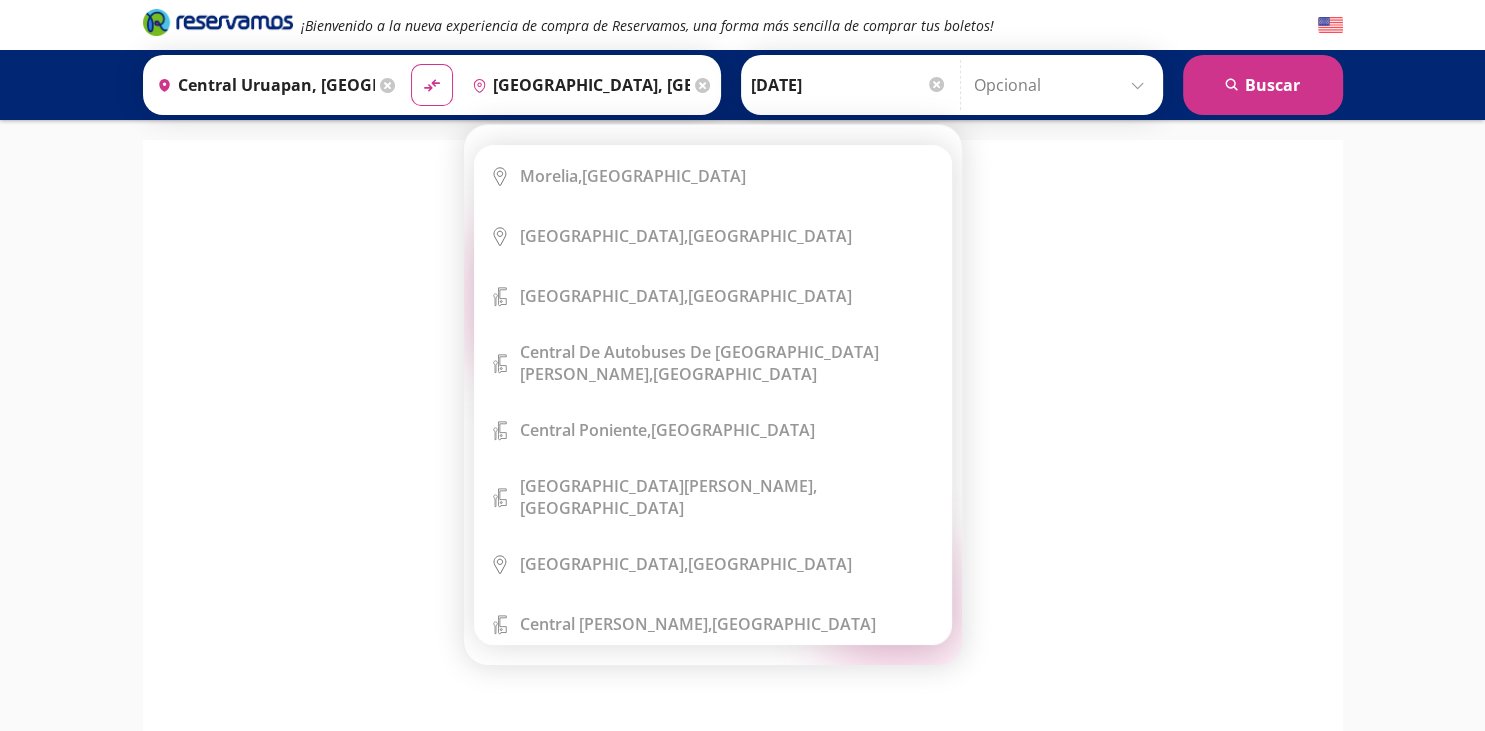 click 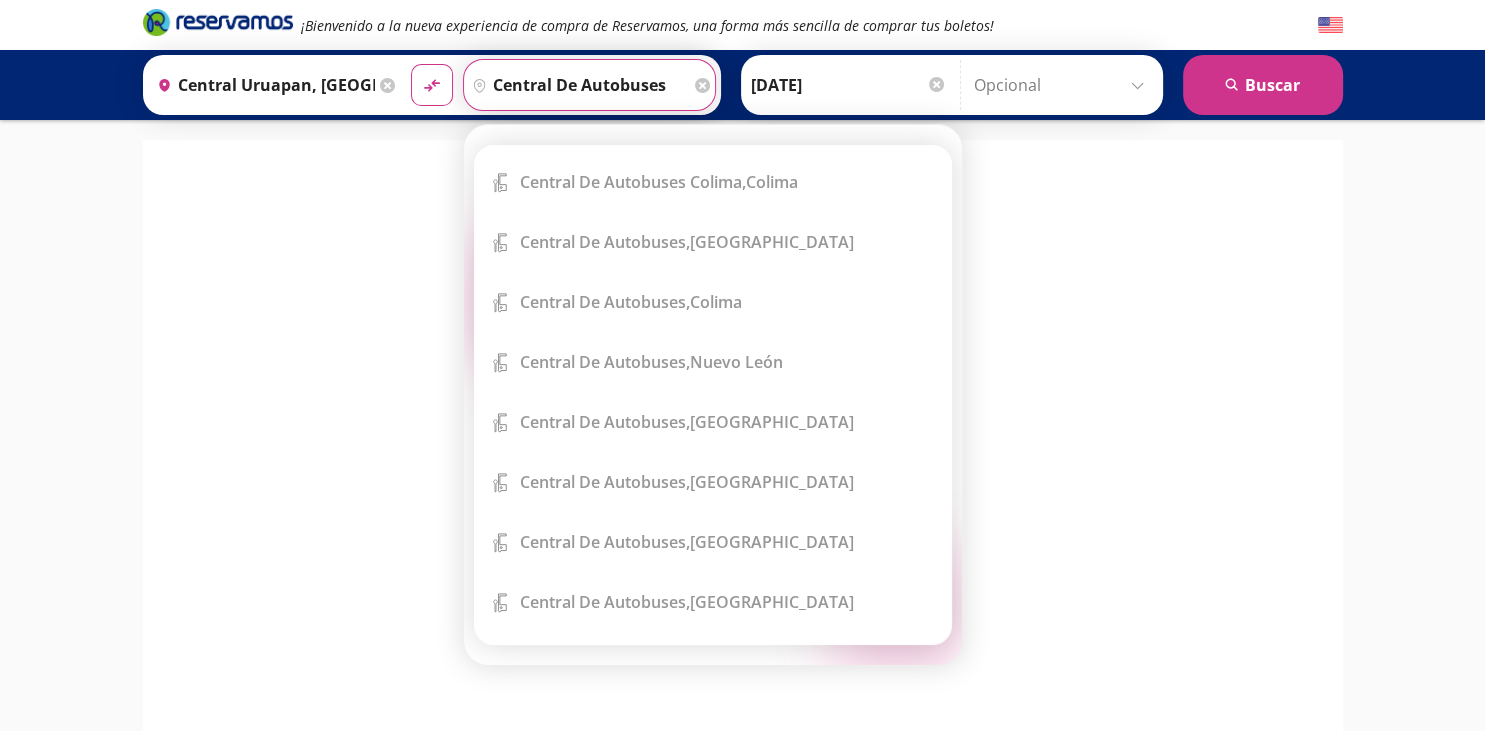 scroll, scrollTop: 389, scrollLeft: 0, axis: vertical 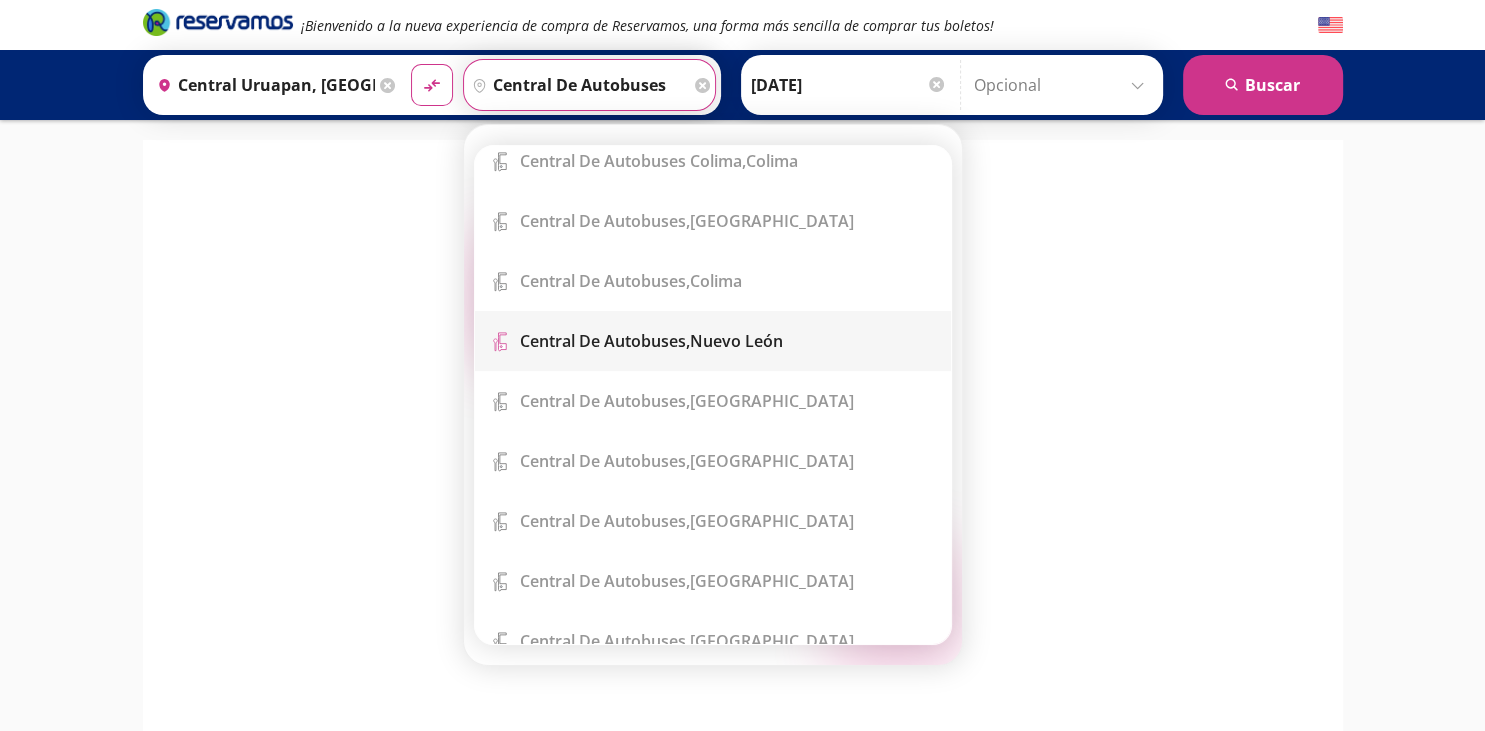 click on "Central de Autobuses,  Nuevo León" at bounding box center (651, 341) 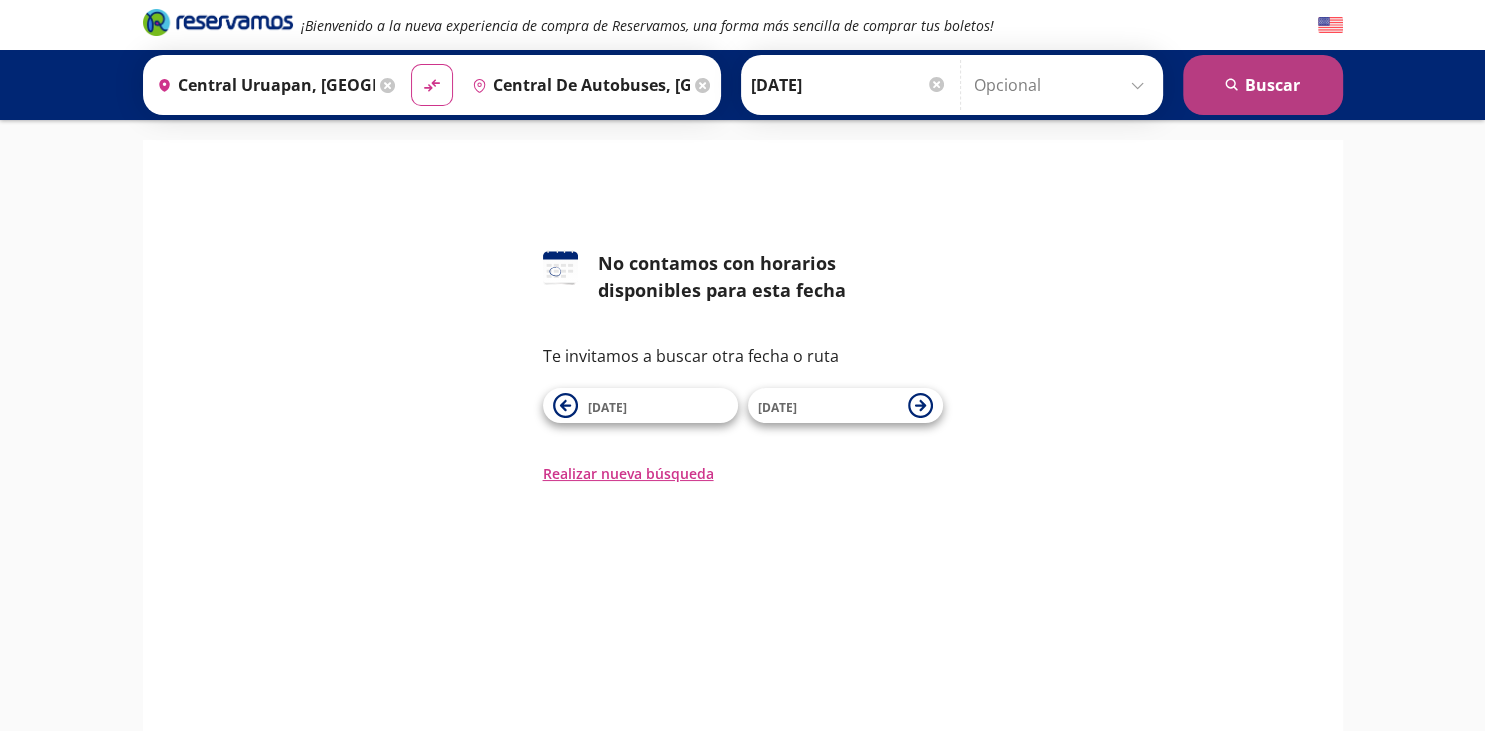click on "search
Buscar" at bounding box center [1263, 85] 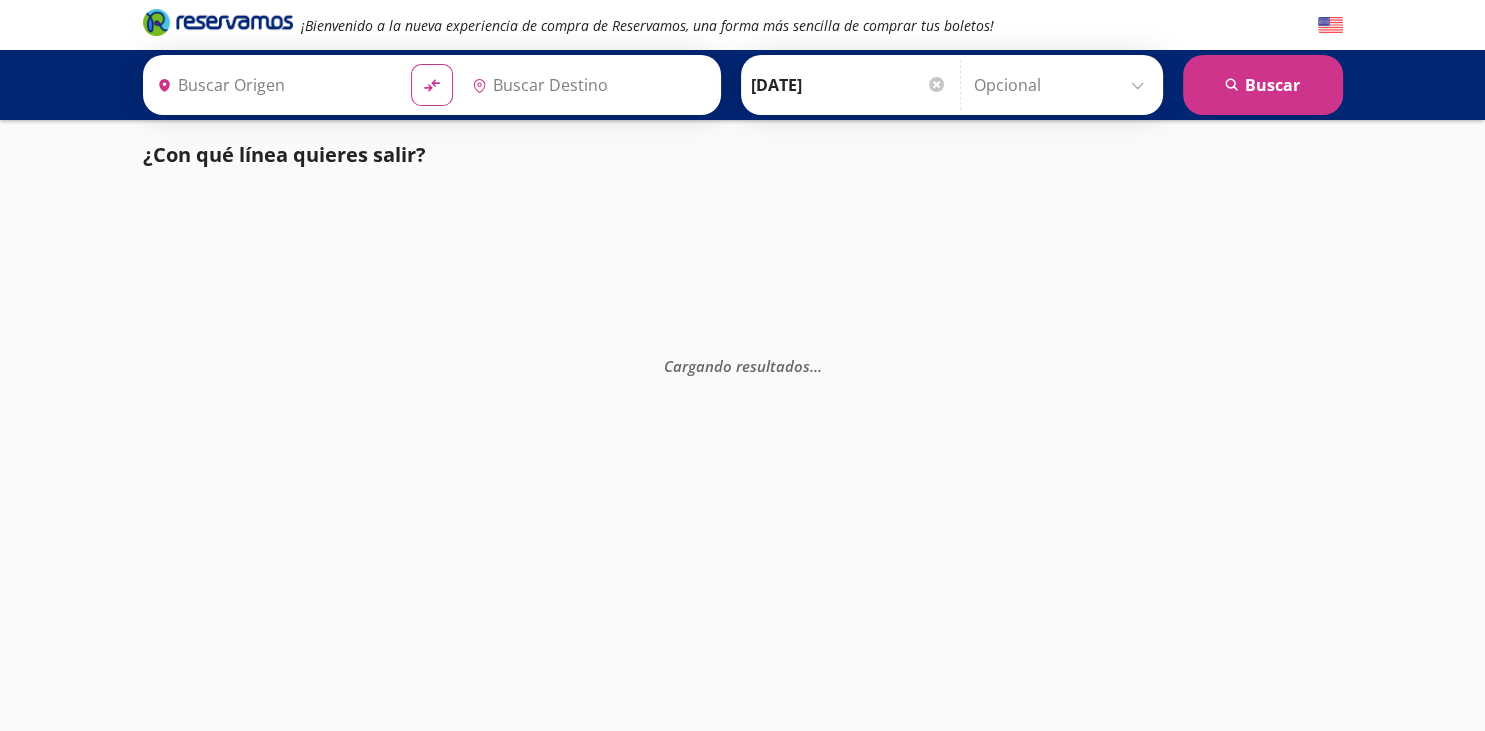 type on "Central Uruapan, [GEOGRAPHIC_DATA]" 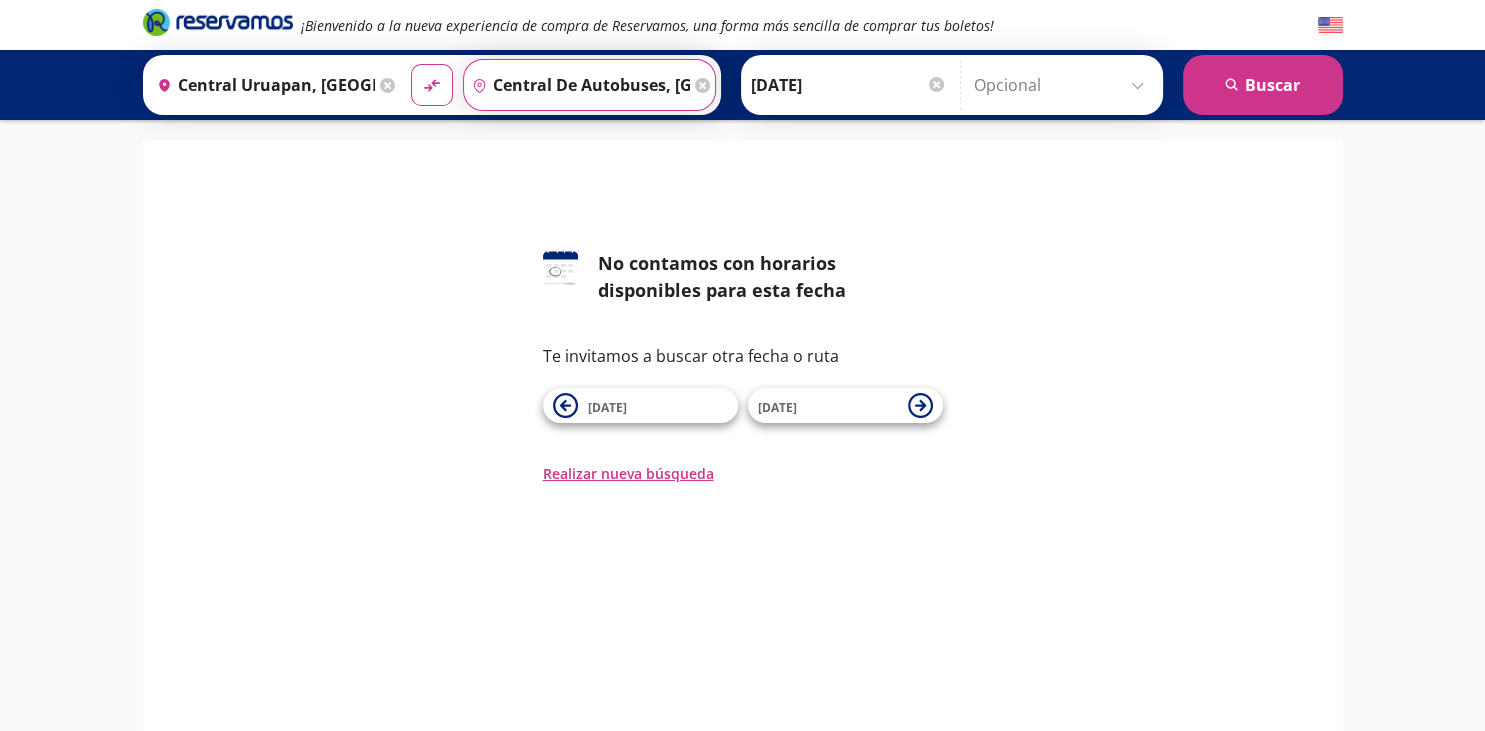 drag, startPoint x: 571, startPoint y: 69, endPoint x: 582, endPoint y: 81, distance: 16.27882 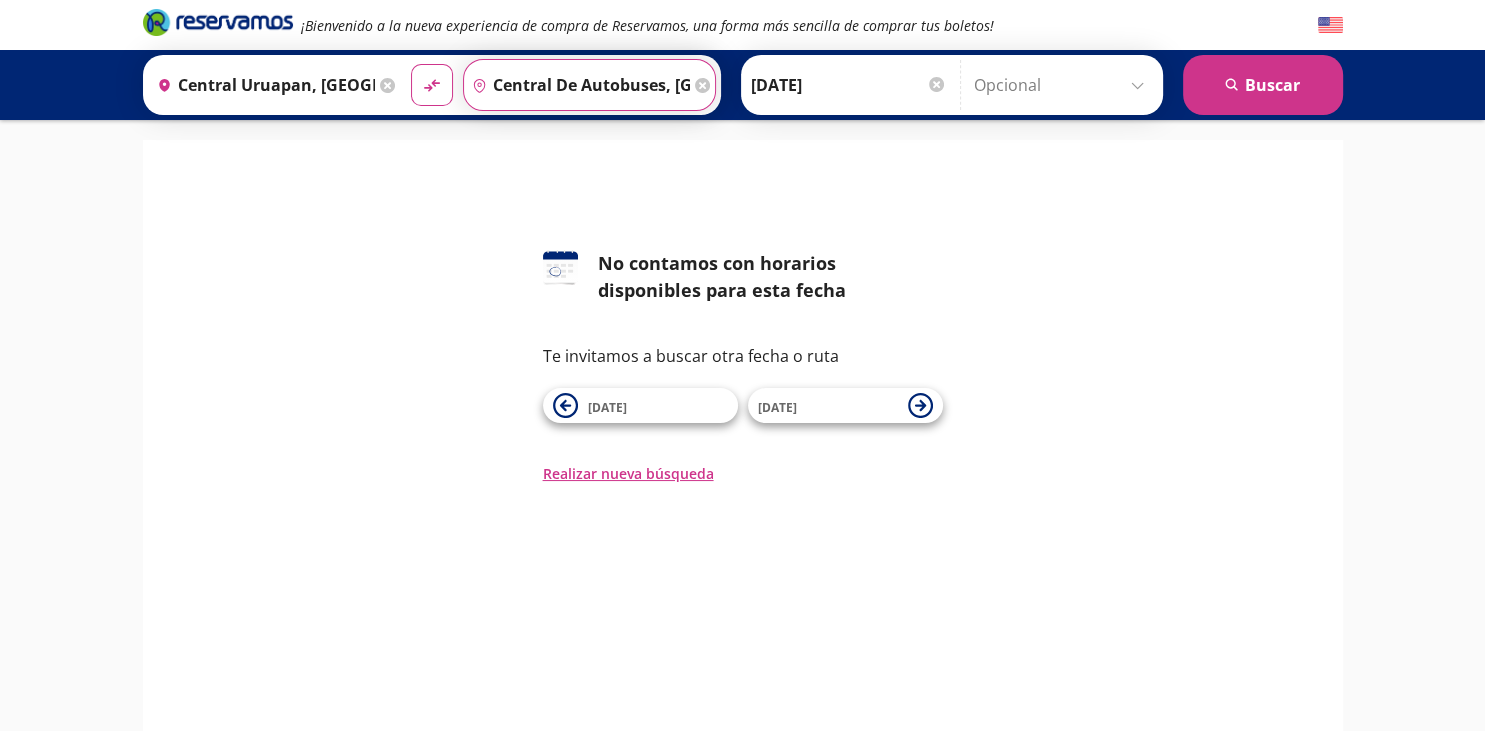 click on "Central de Autobuses, Nuevo León" at bounding box center [577, 85] 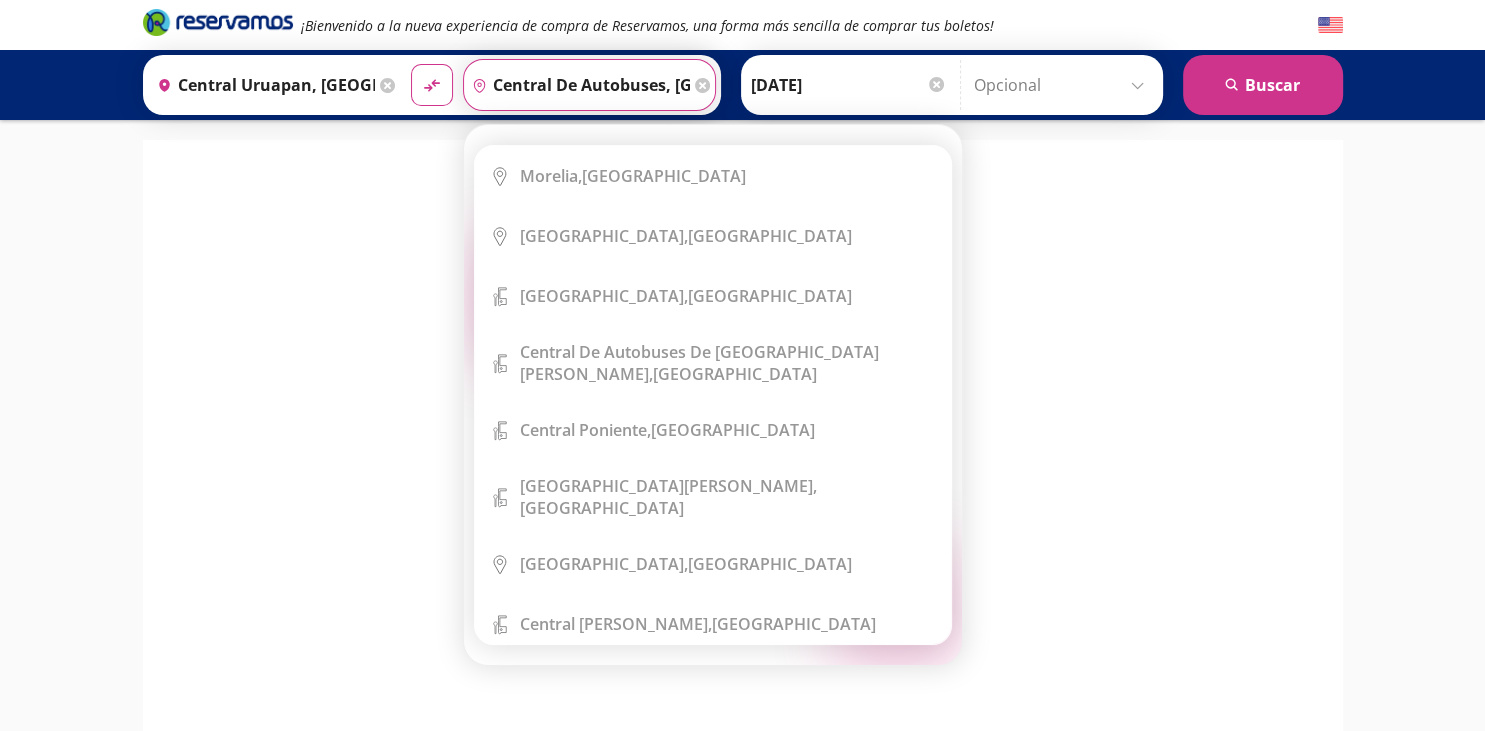 click on "Central de Autobuses, Nuevo León" at bounding box center [577, 85] 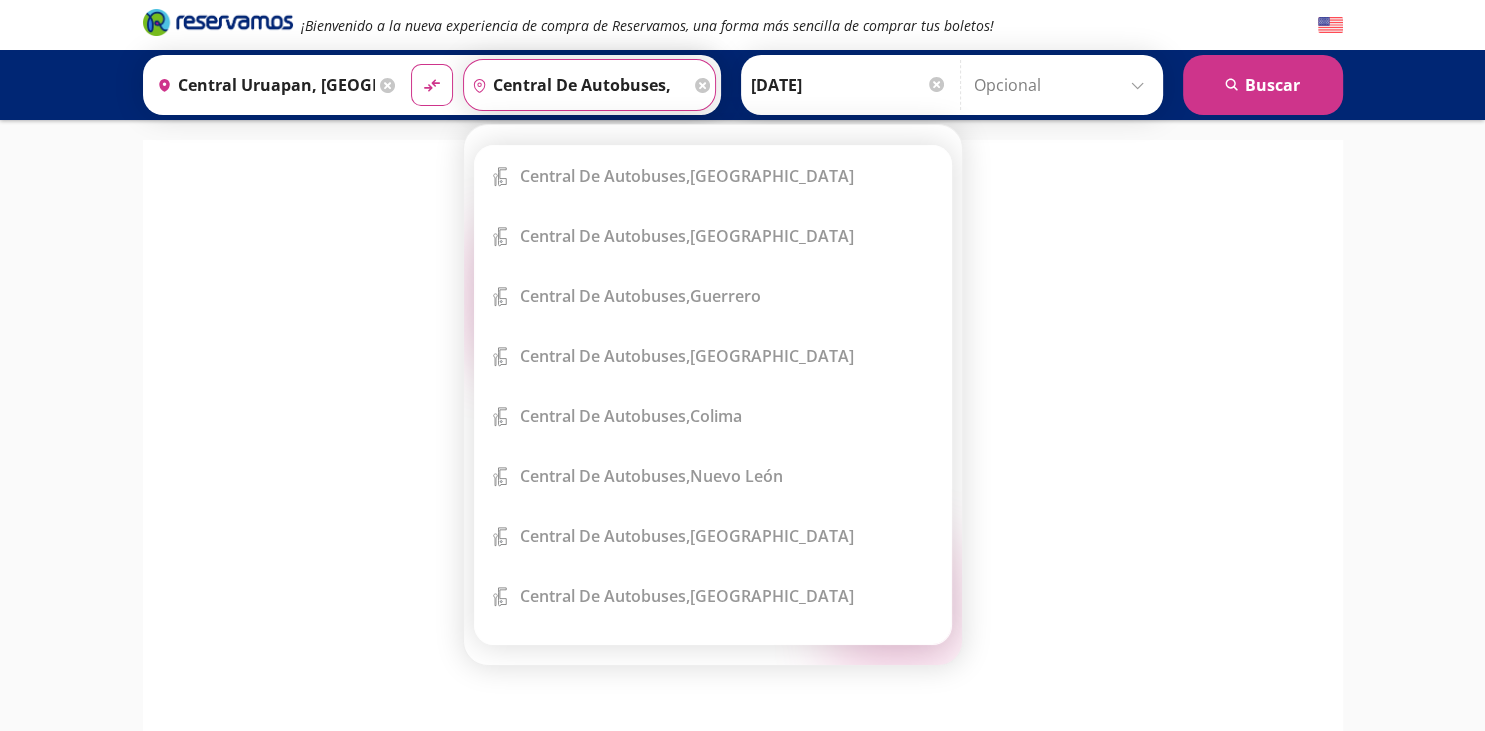scroll, scrollTop: 0, scrollLeft: 0, axis: both 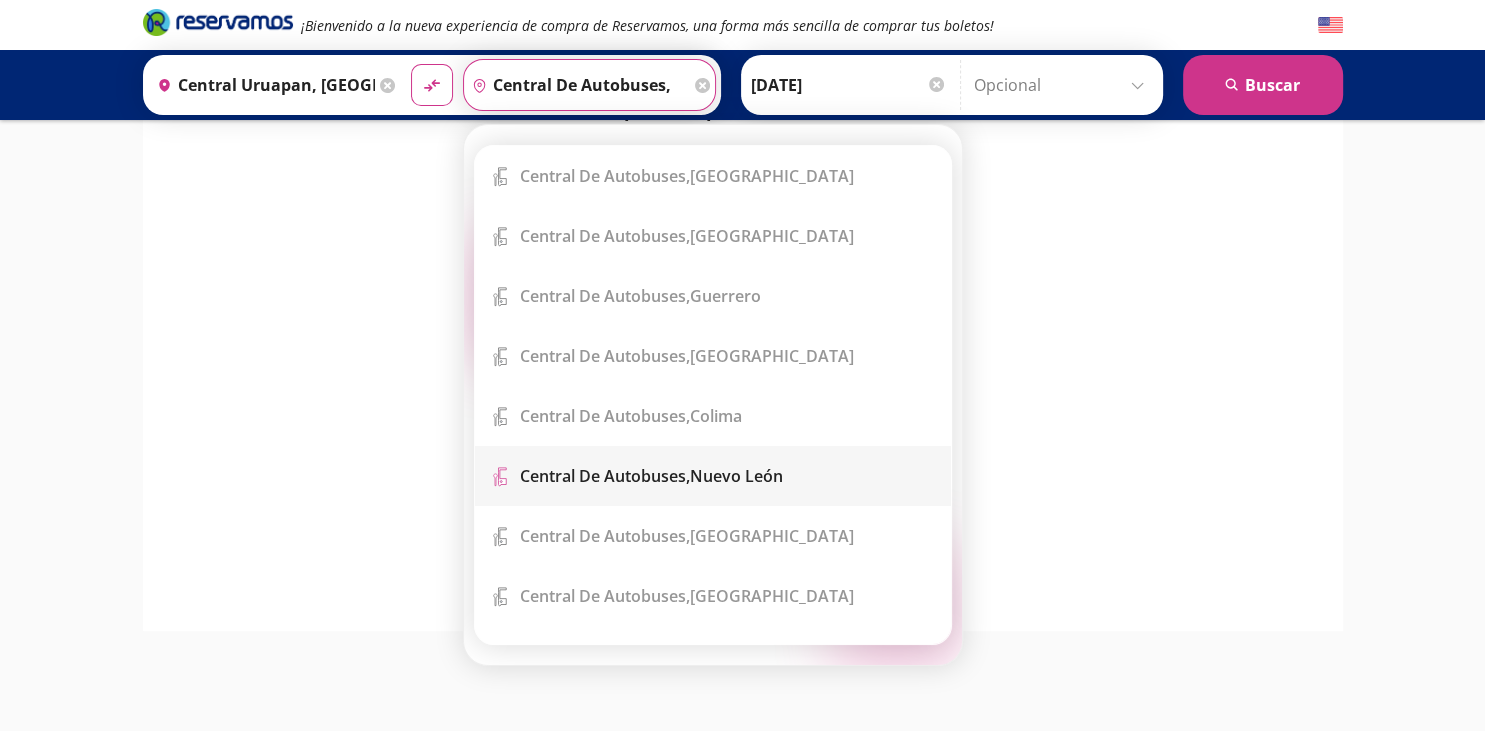 click on "Central de Autobuses," at bounding box center [605, 476] 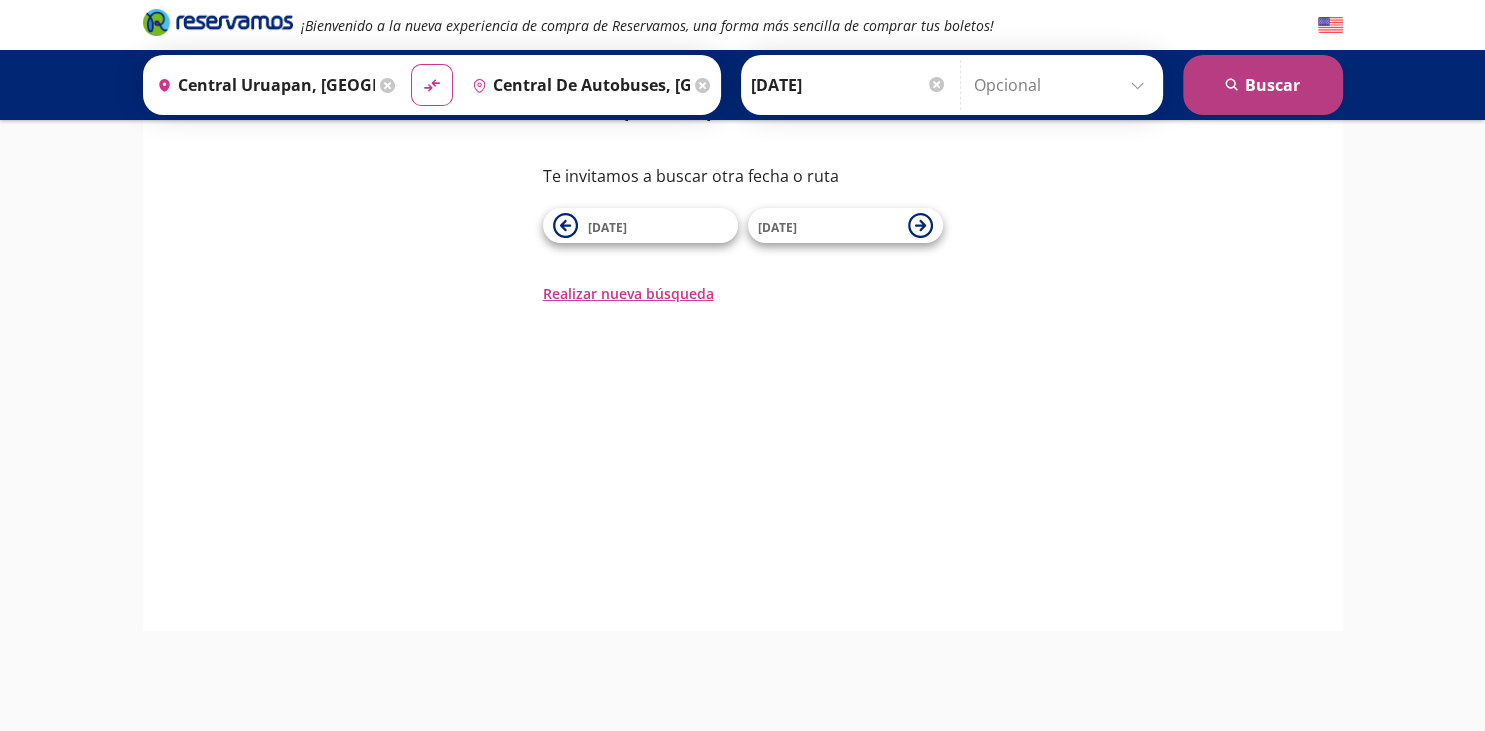 click on "search
Buscar" at bounding box center [1263, 85] 